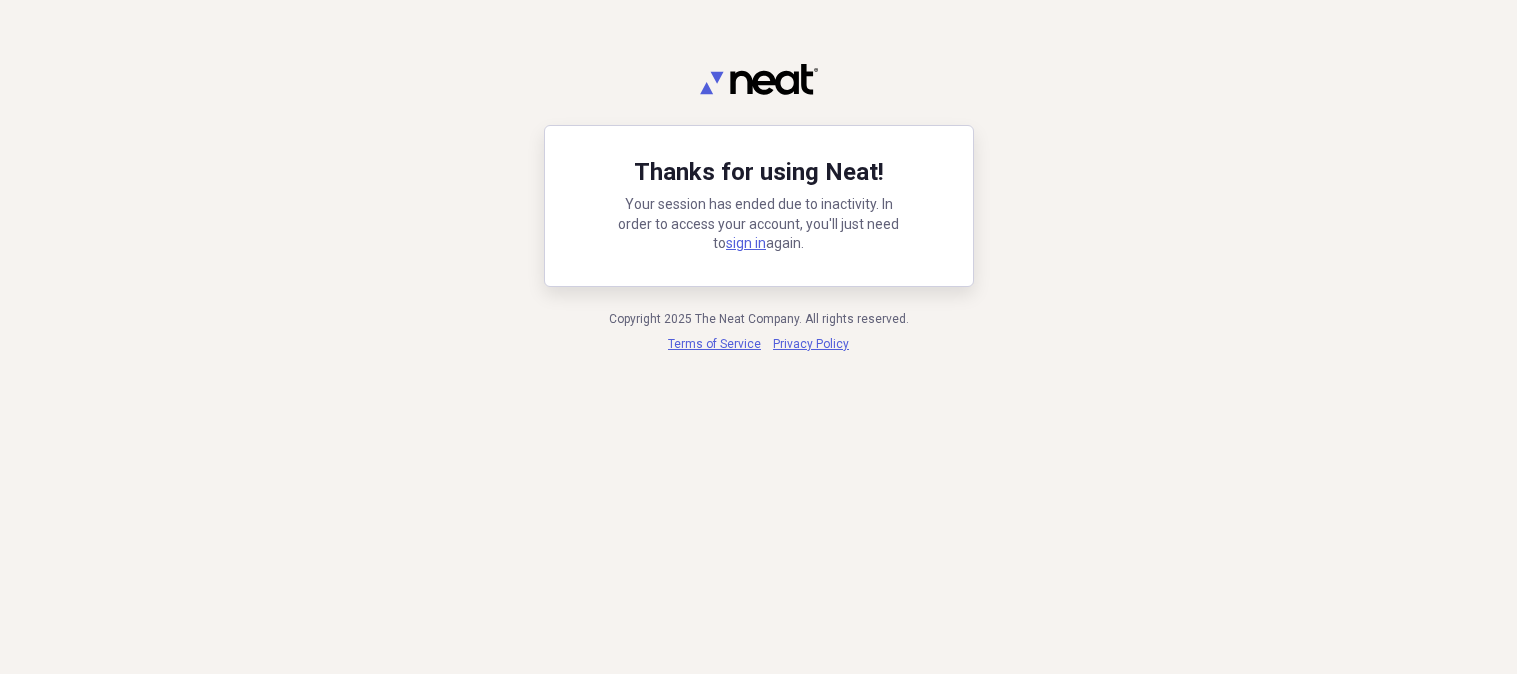 scroll, scrollTop: 0, scrollLeft: 0, axis: both 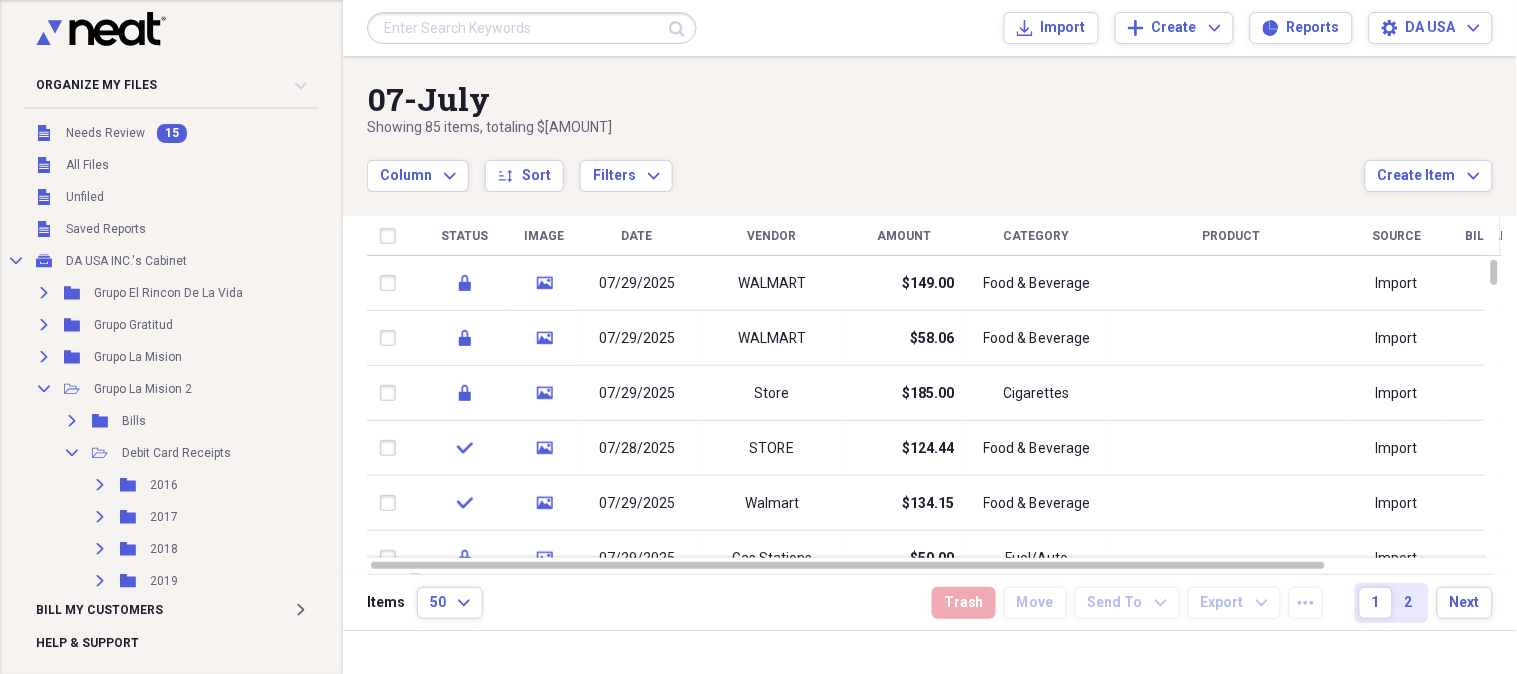 click at bounding box center (532, 28) 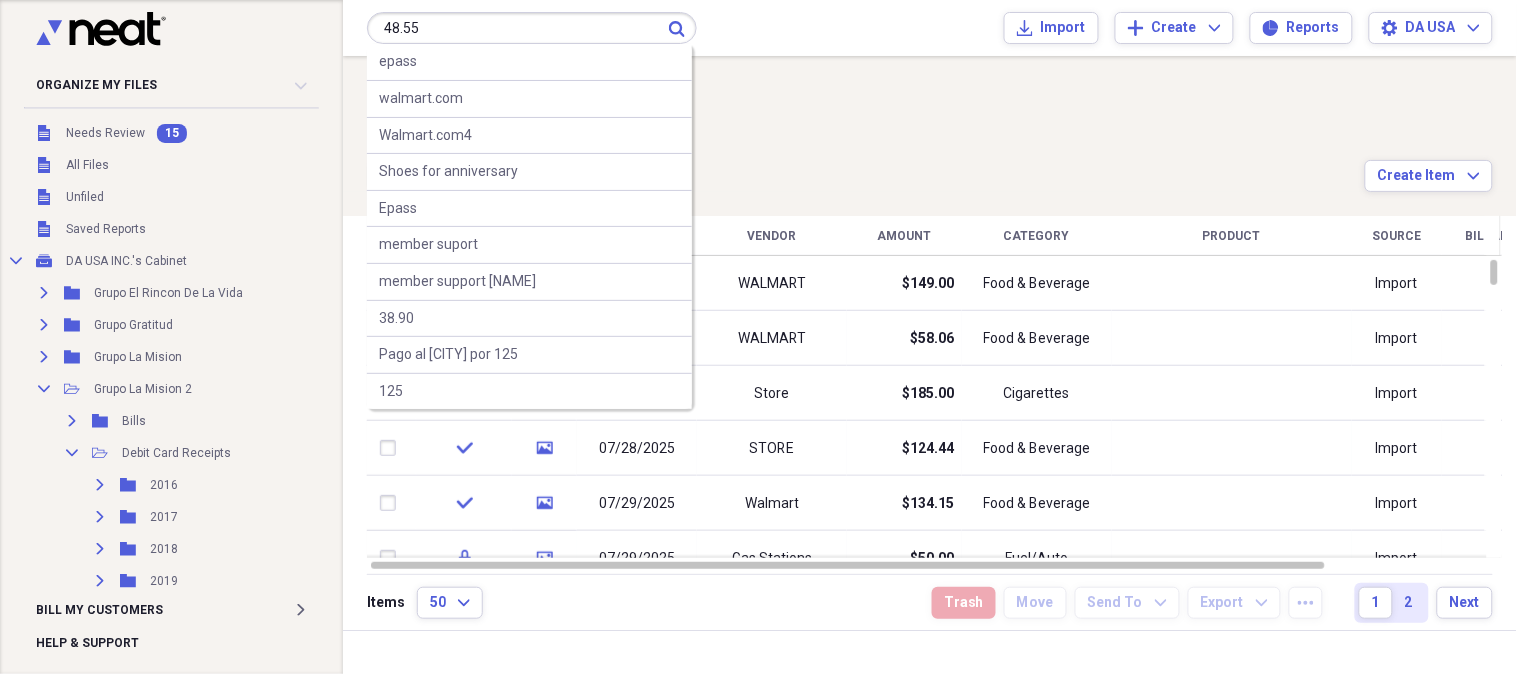type on "48.55" 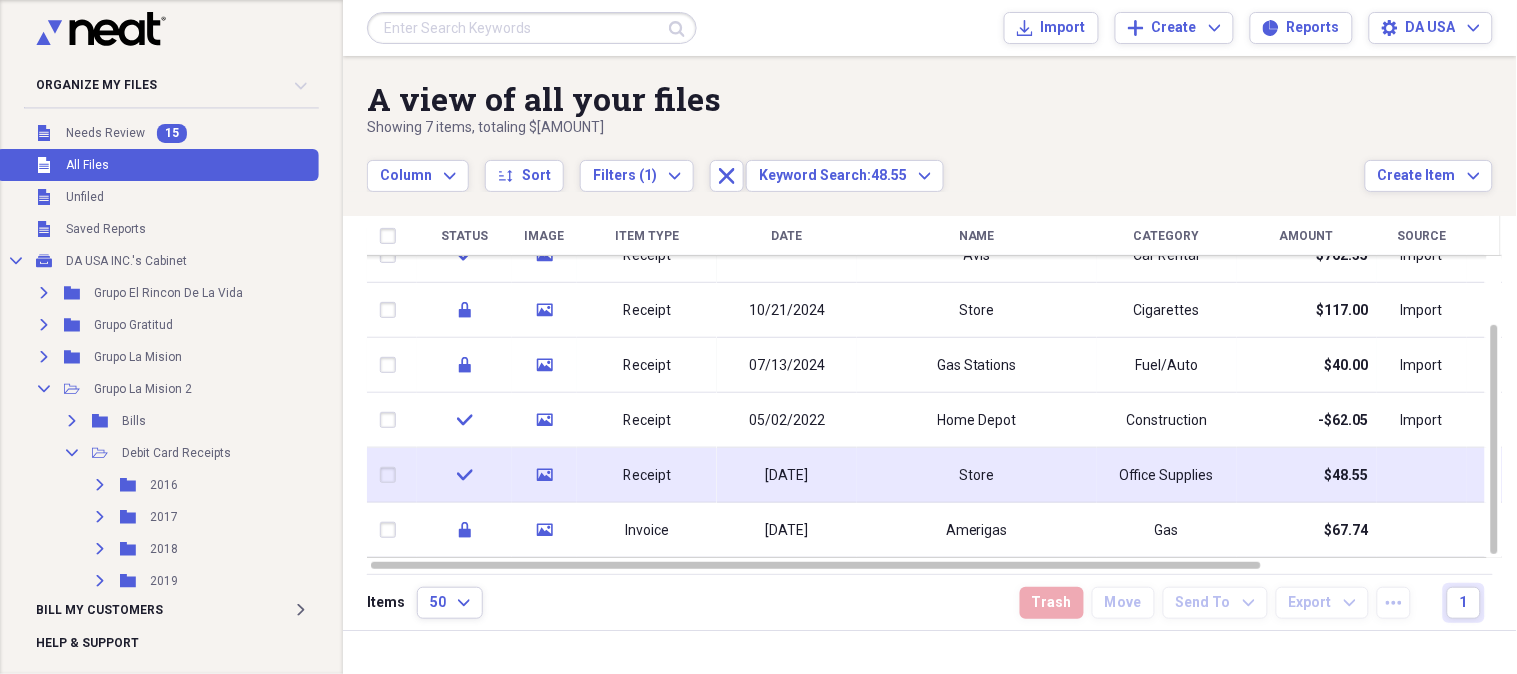 click on "Store" at bounding box center [977, 475] 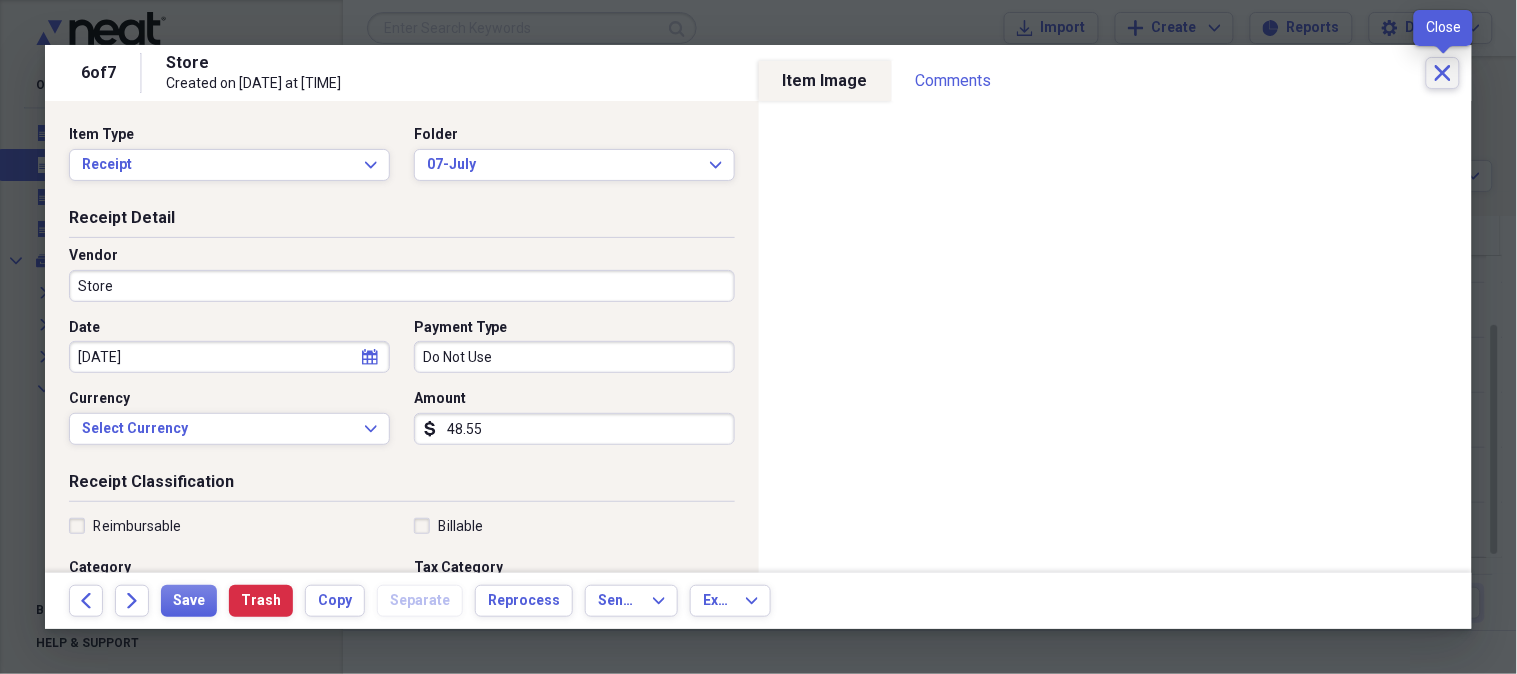 click on "Close" at bounding box center (1443, 73) 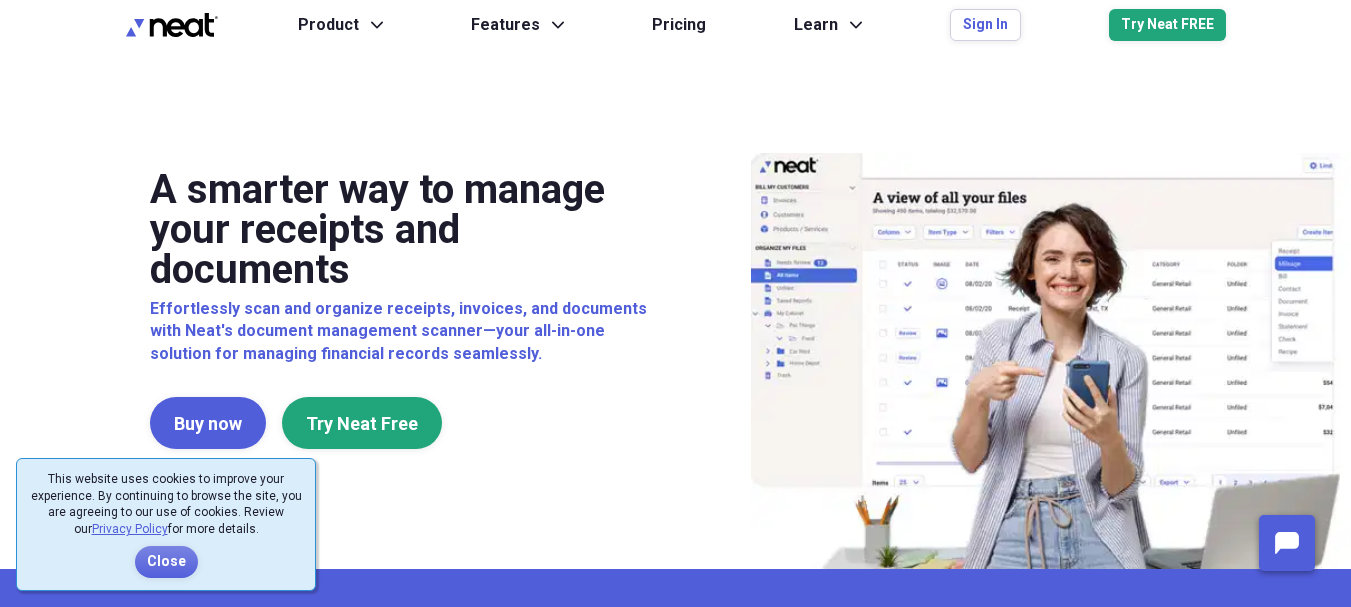 scroll, scrollTop: 0, scrollLeft: 0, axis: both 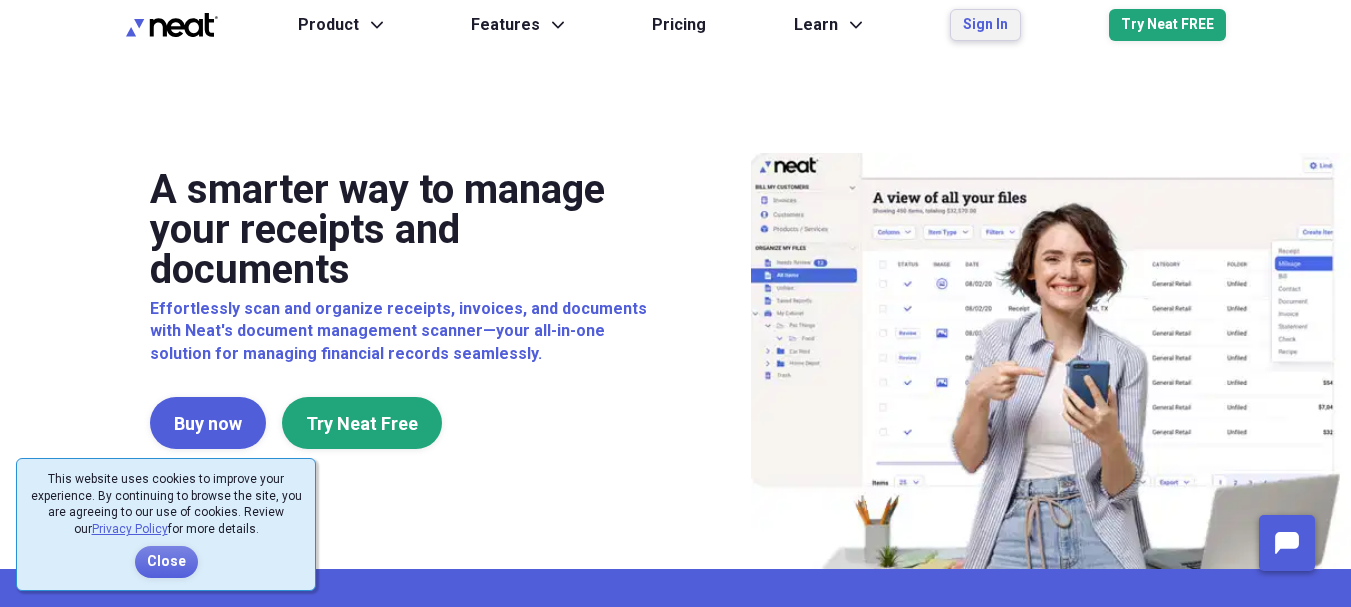 click on "Sign In" at bounding box center (985, 25) 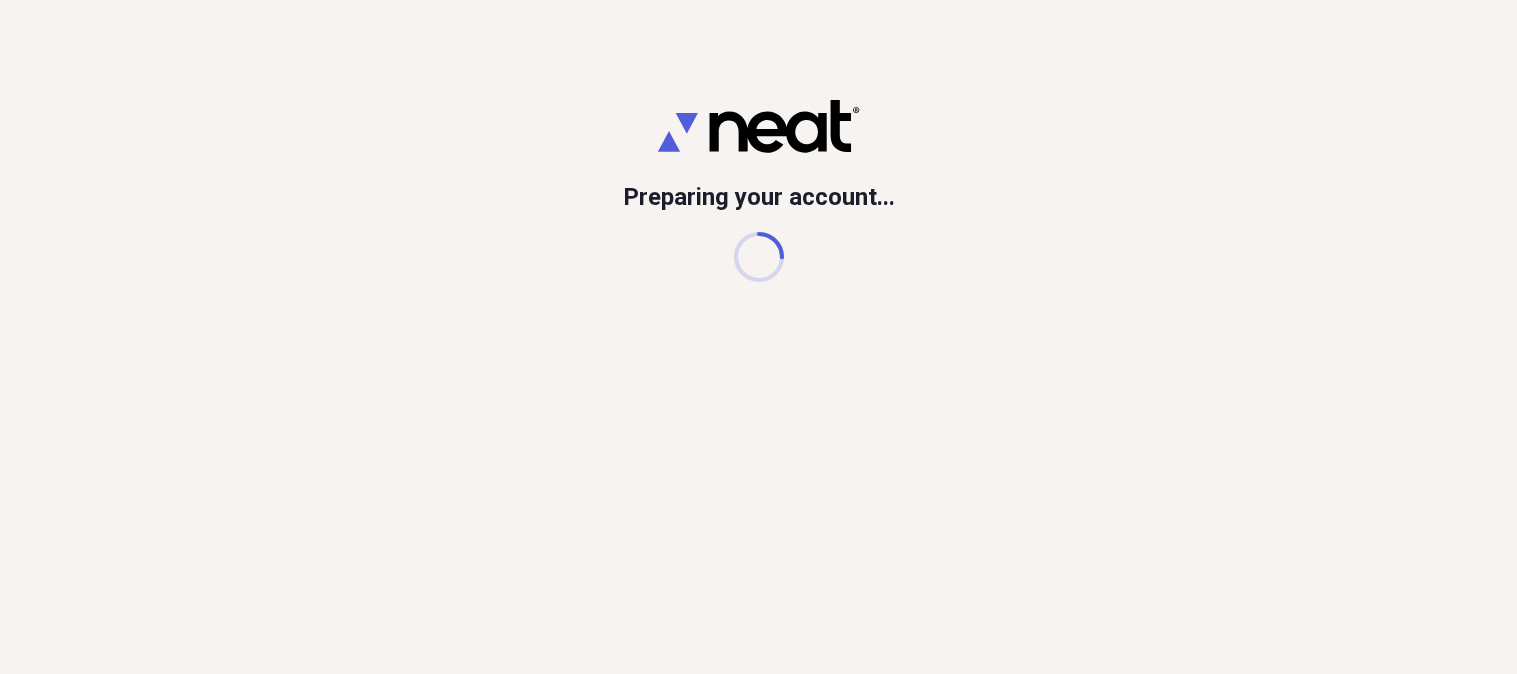 scroll, scrollTop: 0, scrollLeft: 0, axis: both 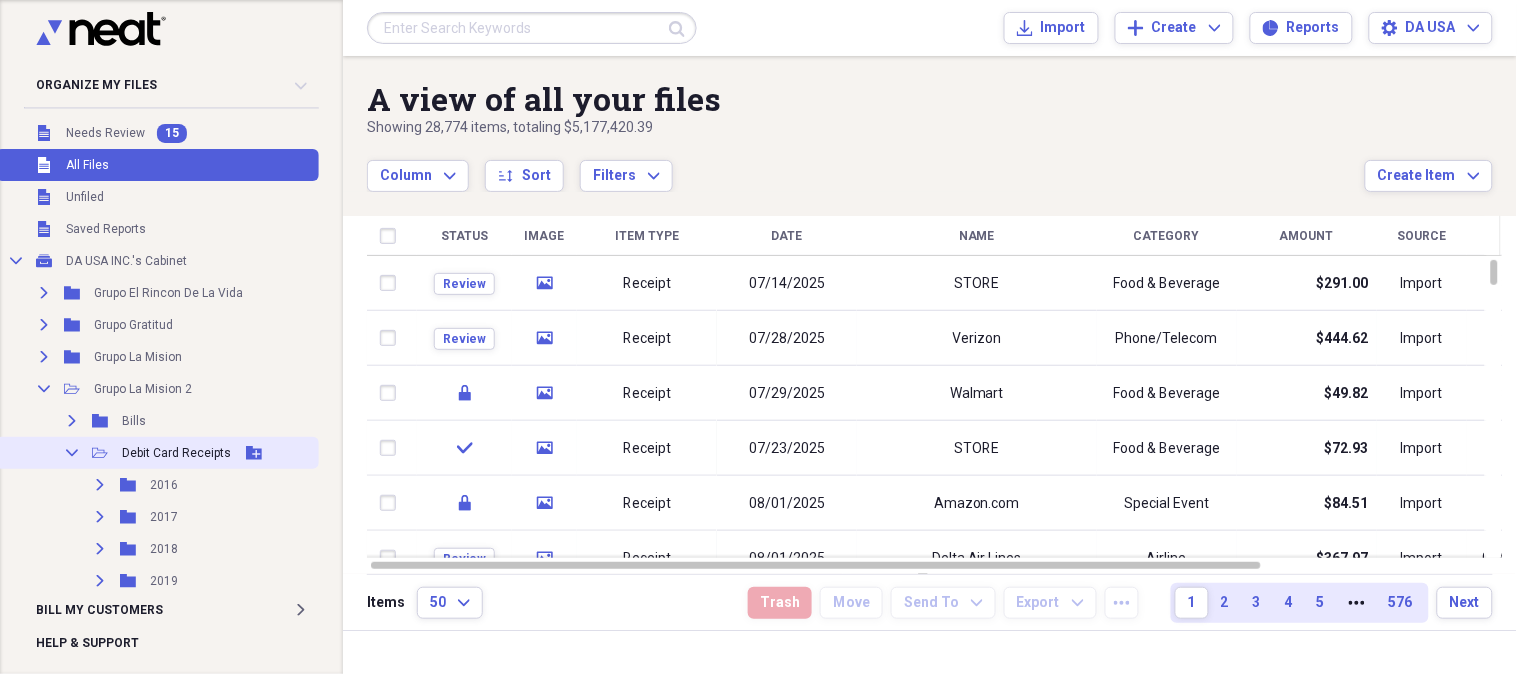 click on "Collapse Open Folder Debit Card Receipts Add Folder" at bounding box center (157, 453) 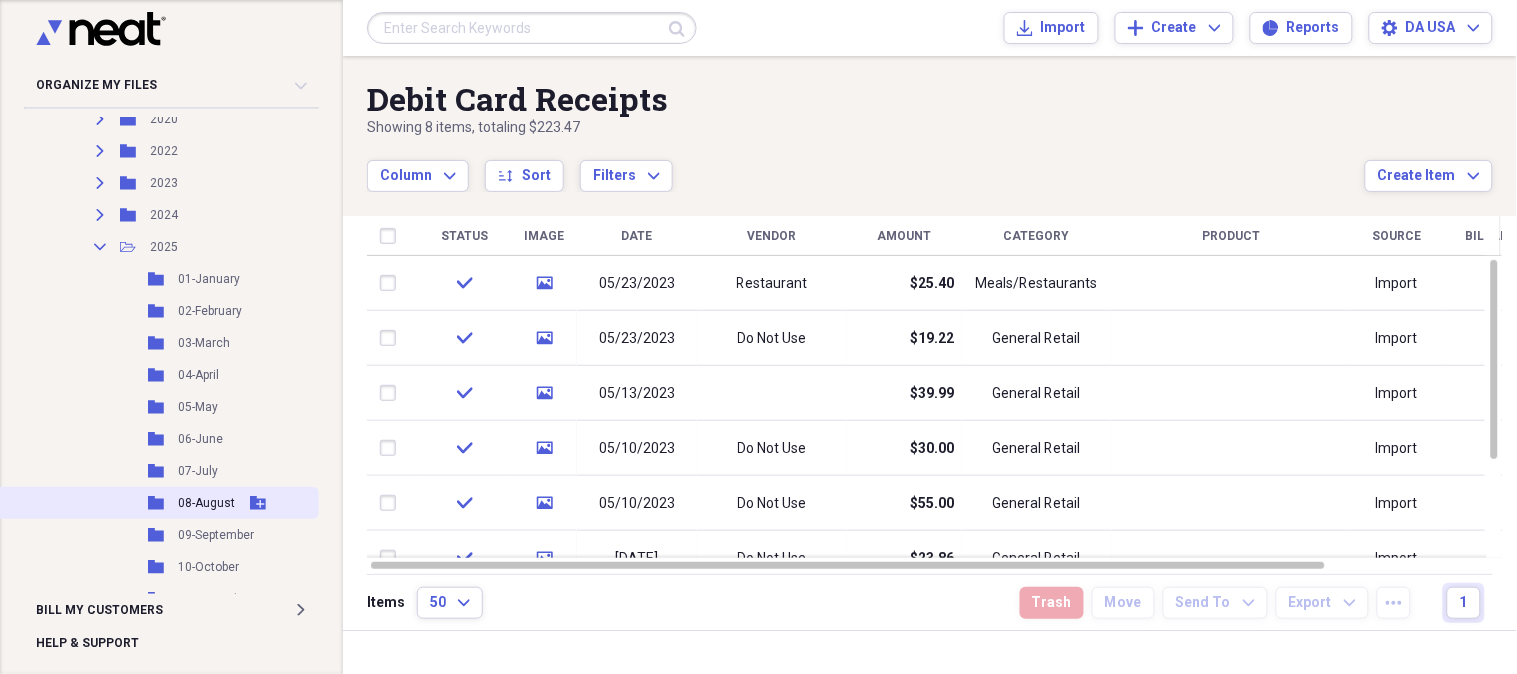scroll, scrollTop: 555, scrollLeft: 0, axis: vertical 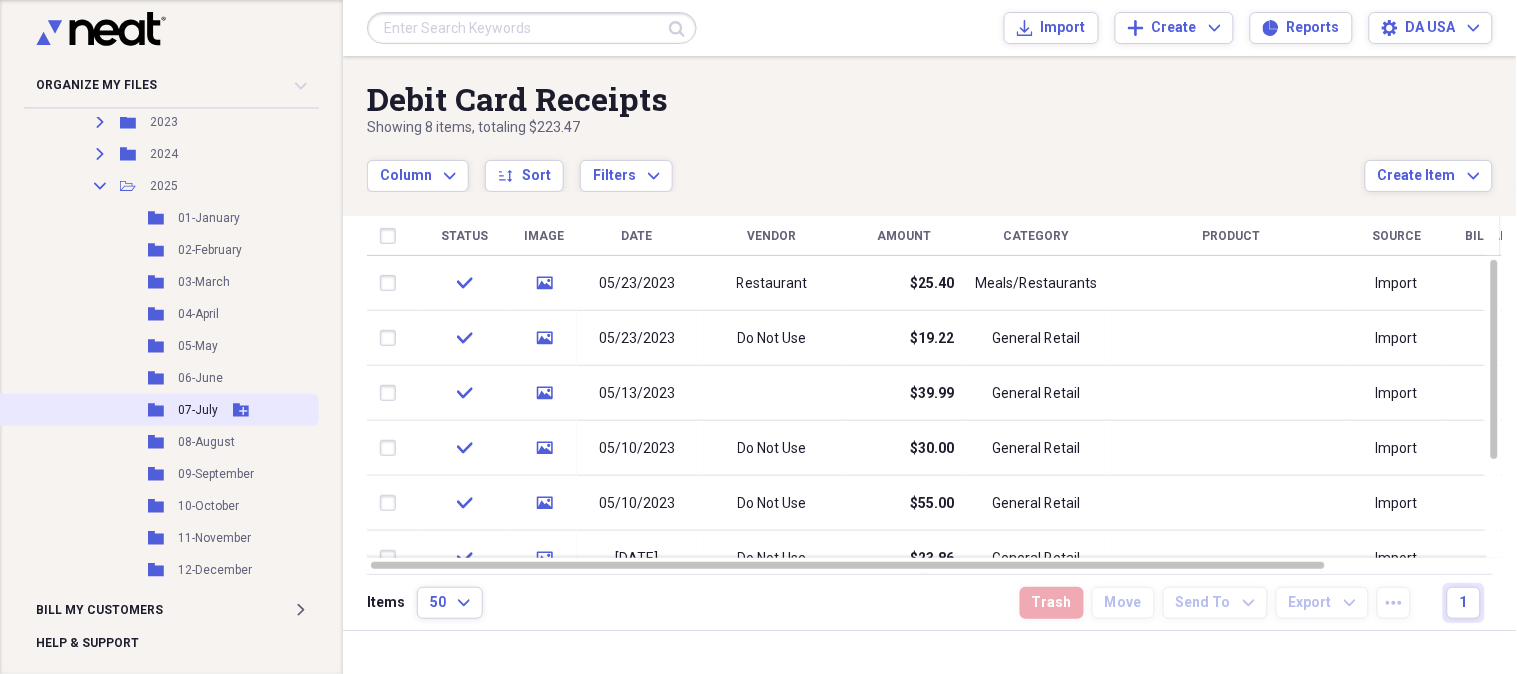 click on "07-July" at bounding box center (198, 410) 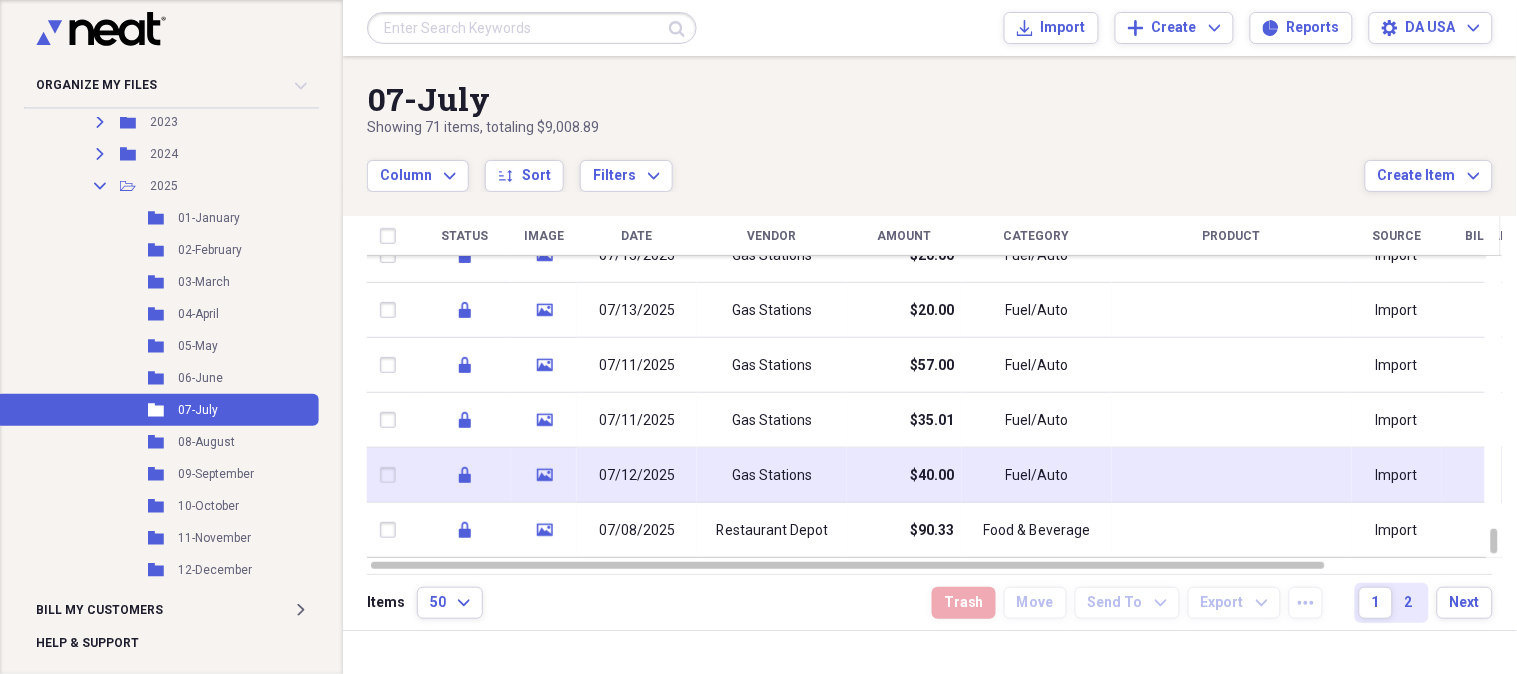 click on "Gas  Stations" at bounding box center (772, 476) 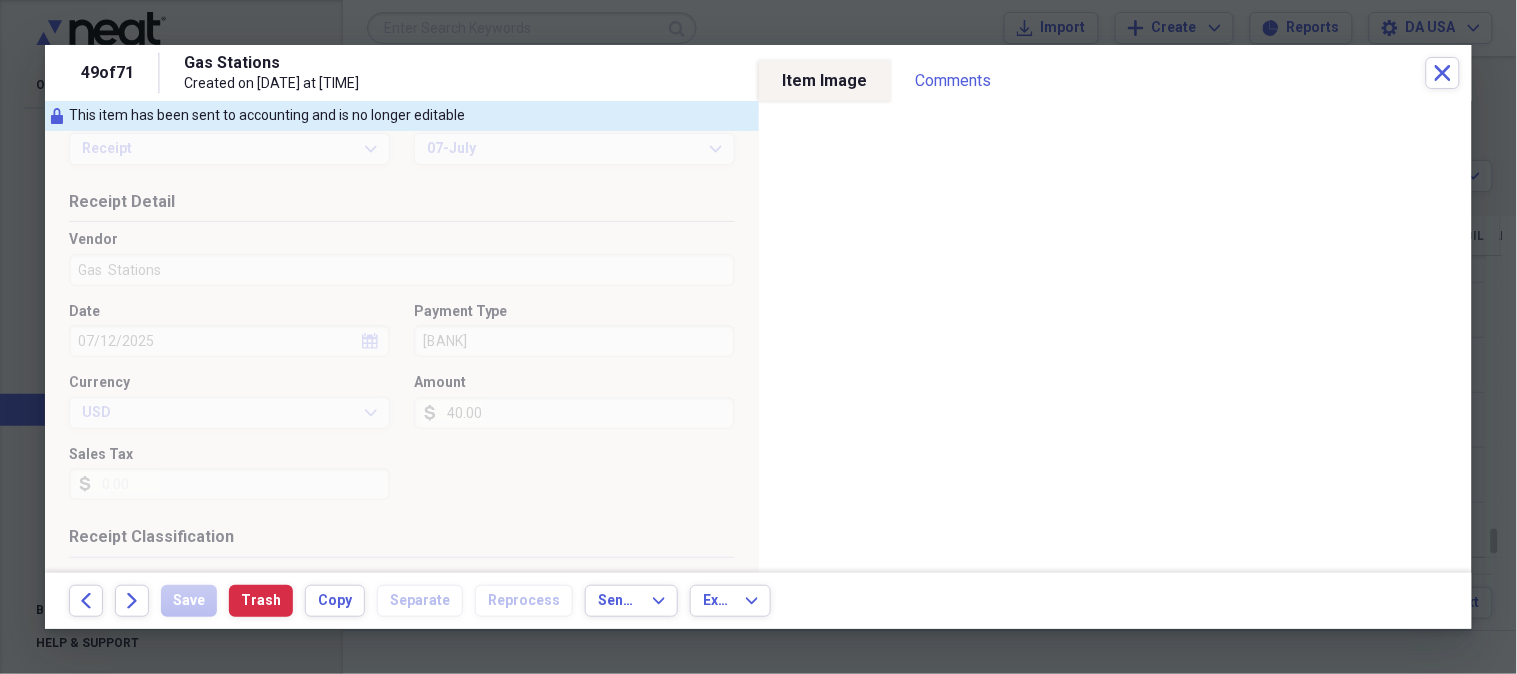 click on "49  of  71 Gas  Stations Created on 07/13/2025 at 9:43 pm Close" at bounding box center (758, 73) 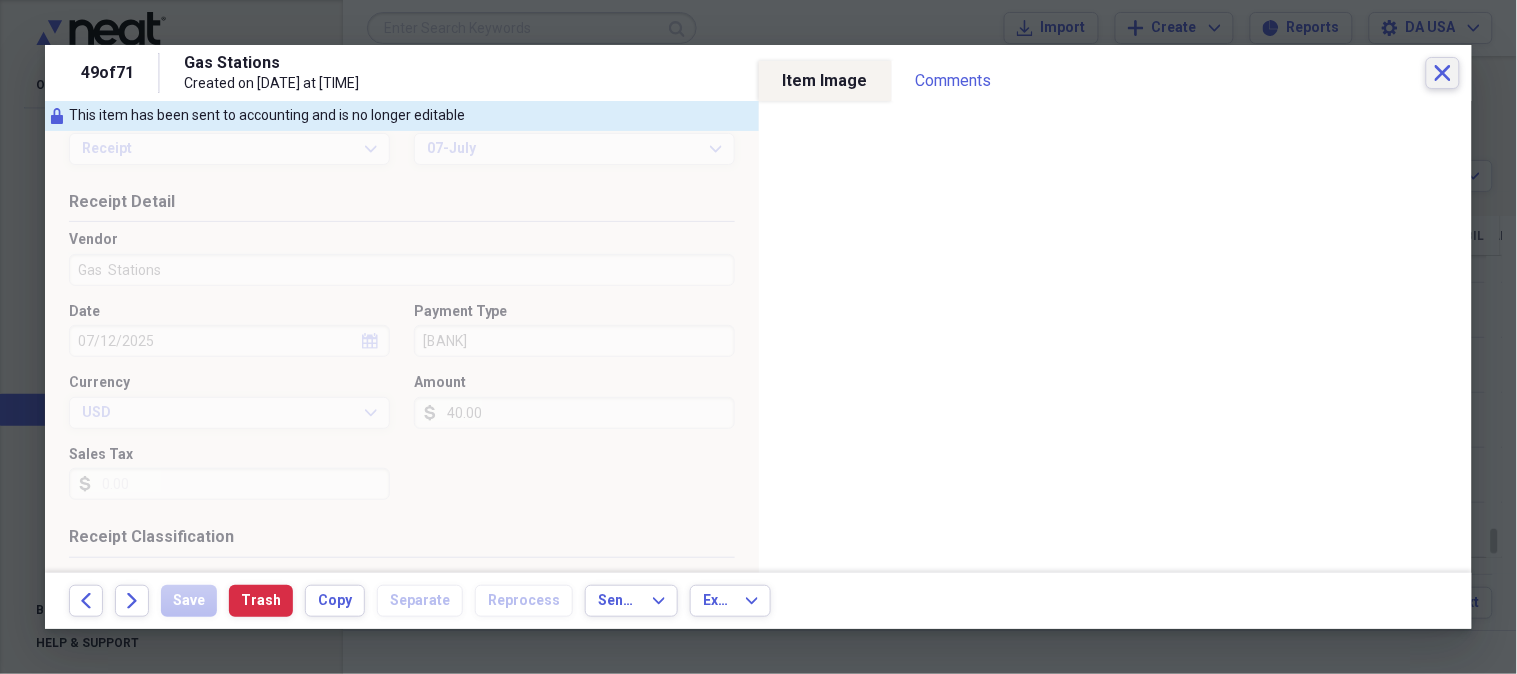 click on "Close" 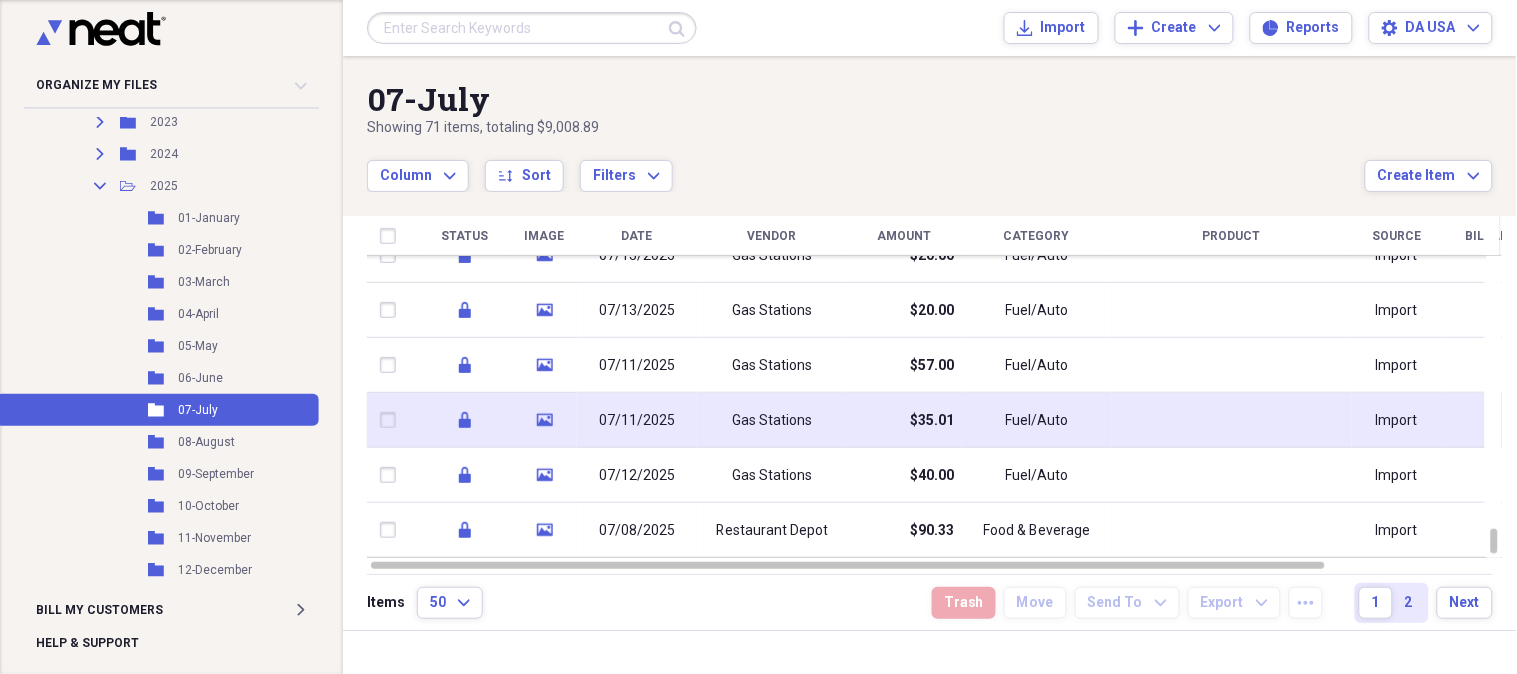 click on "$35.01" at bounding box center (932, 421) 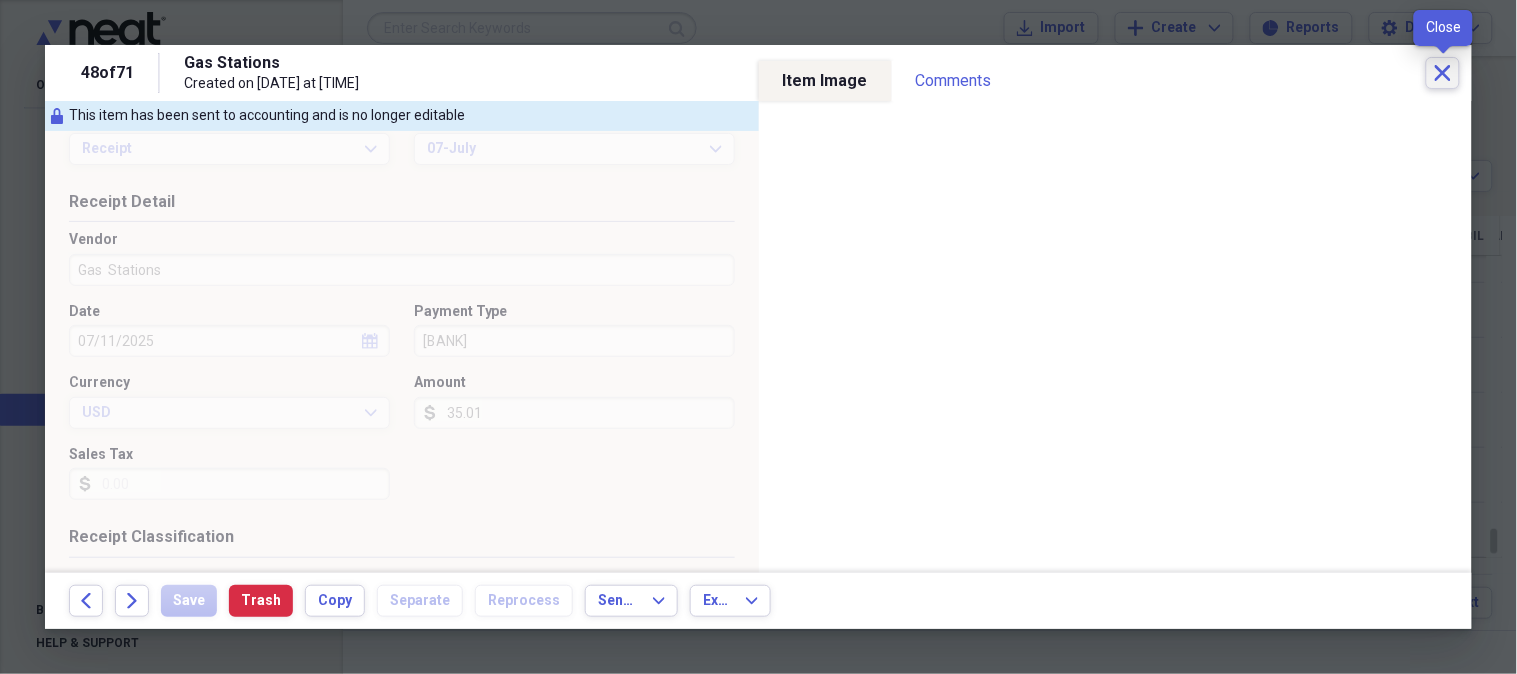 click on "Close" at bounding box center (1443, 73) 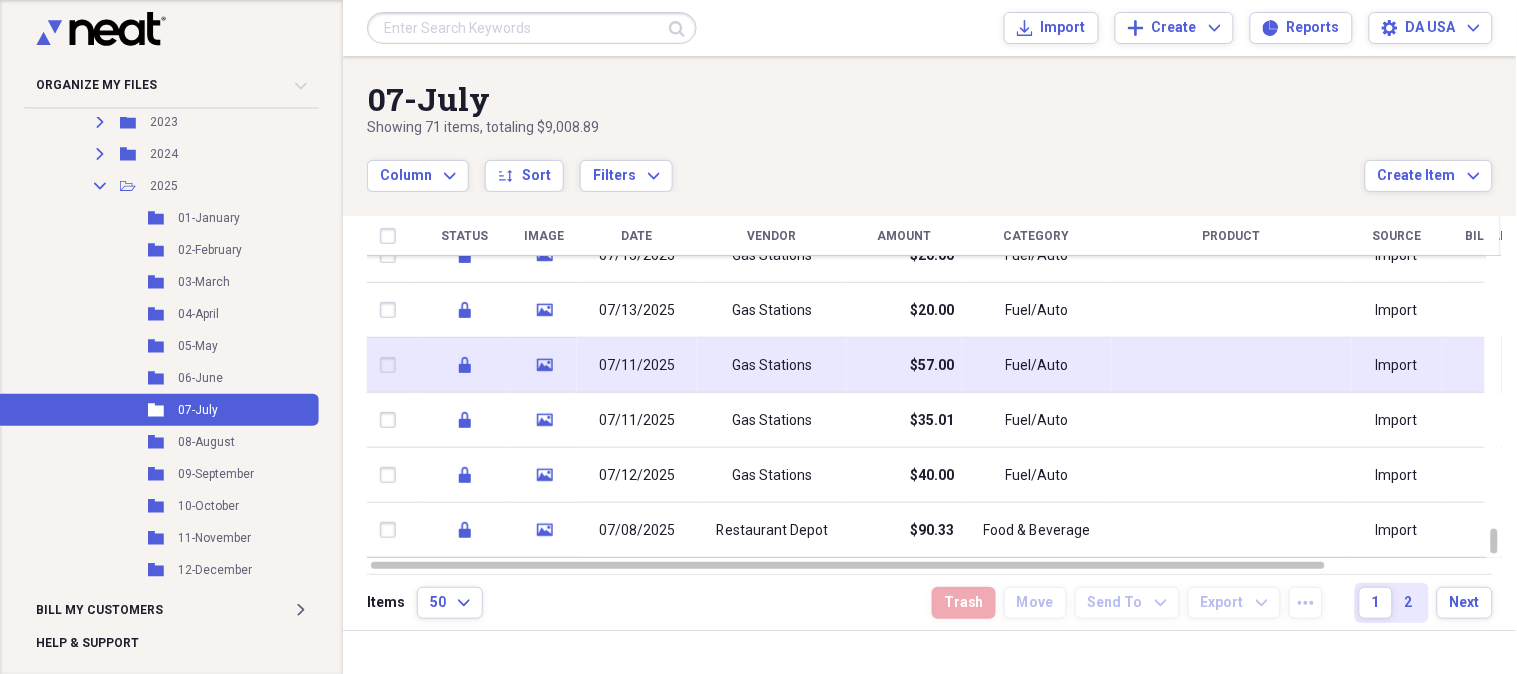 click on "Fuel/Auto" at bounding box center [1037, 365] 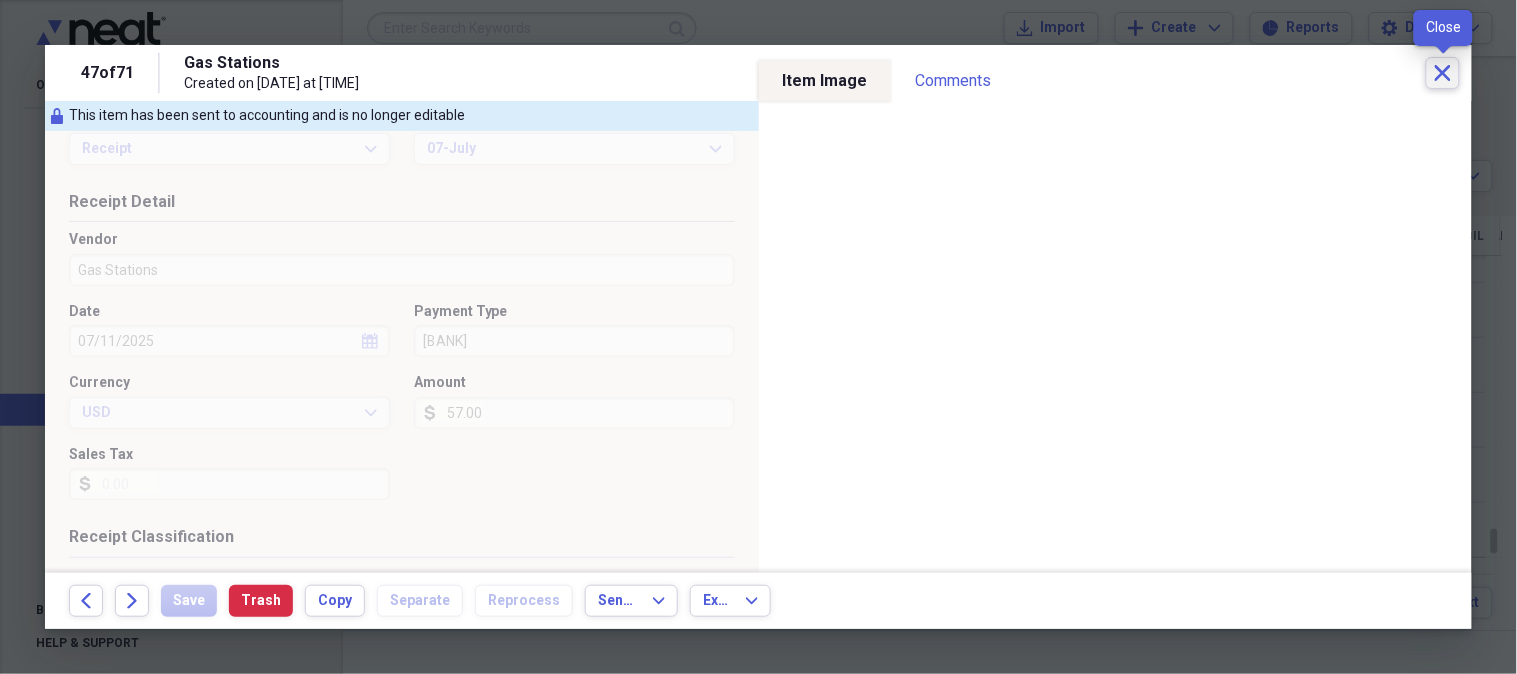 click 